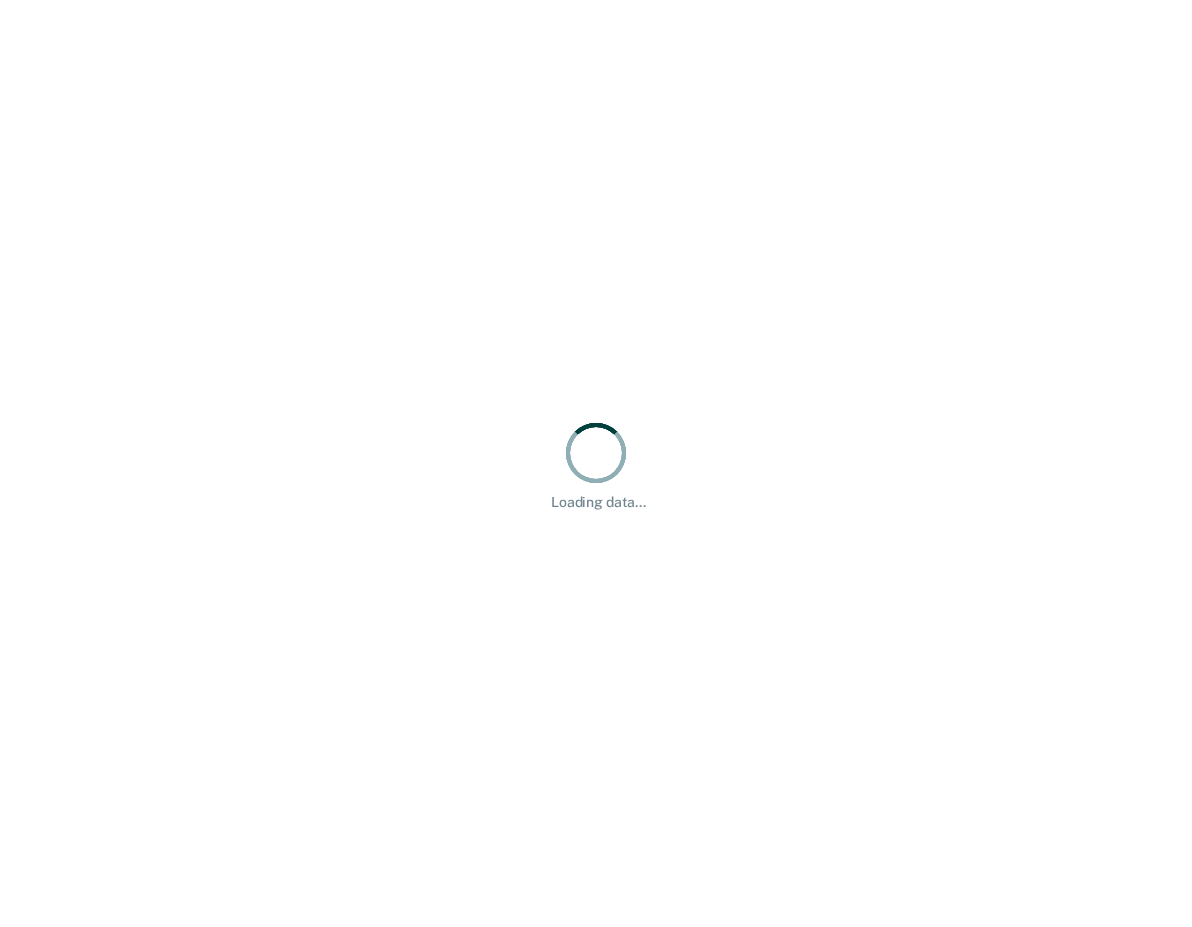 scroll, scrollTop: 0, scrollLeft: 0, axis: both 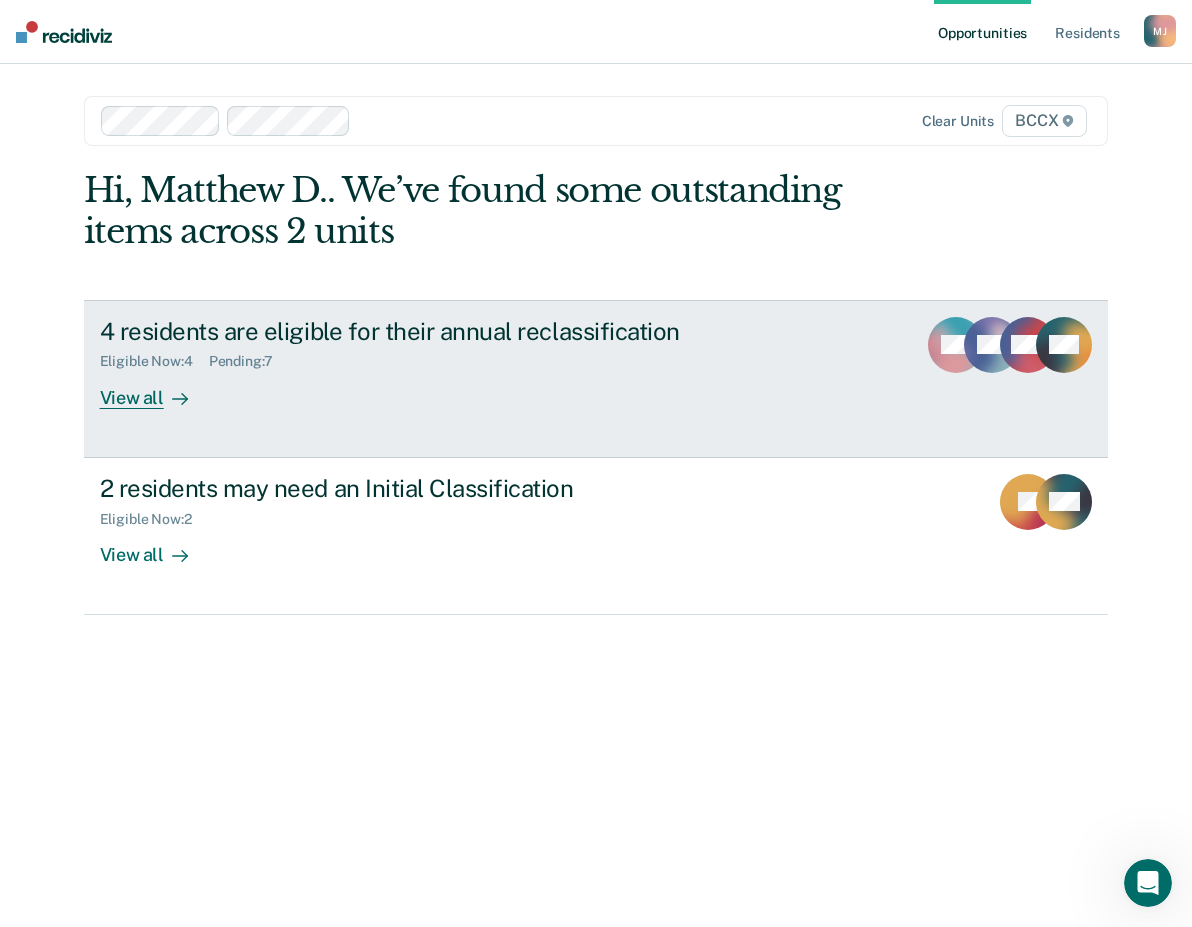 click on "View all" at bounding box center (156, 389) 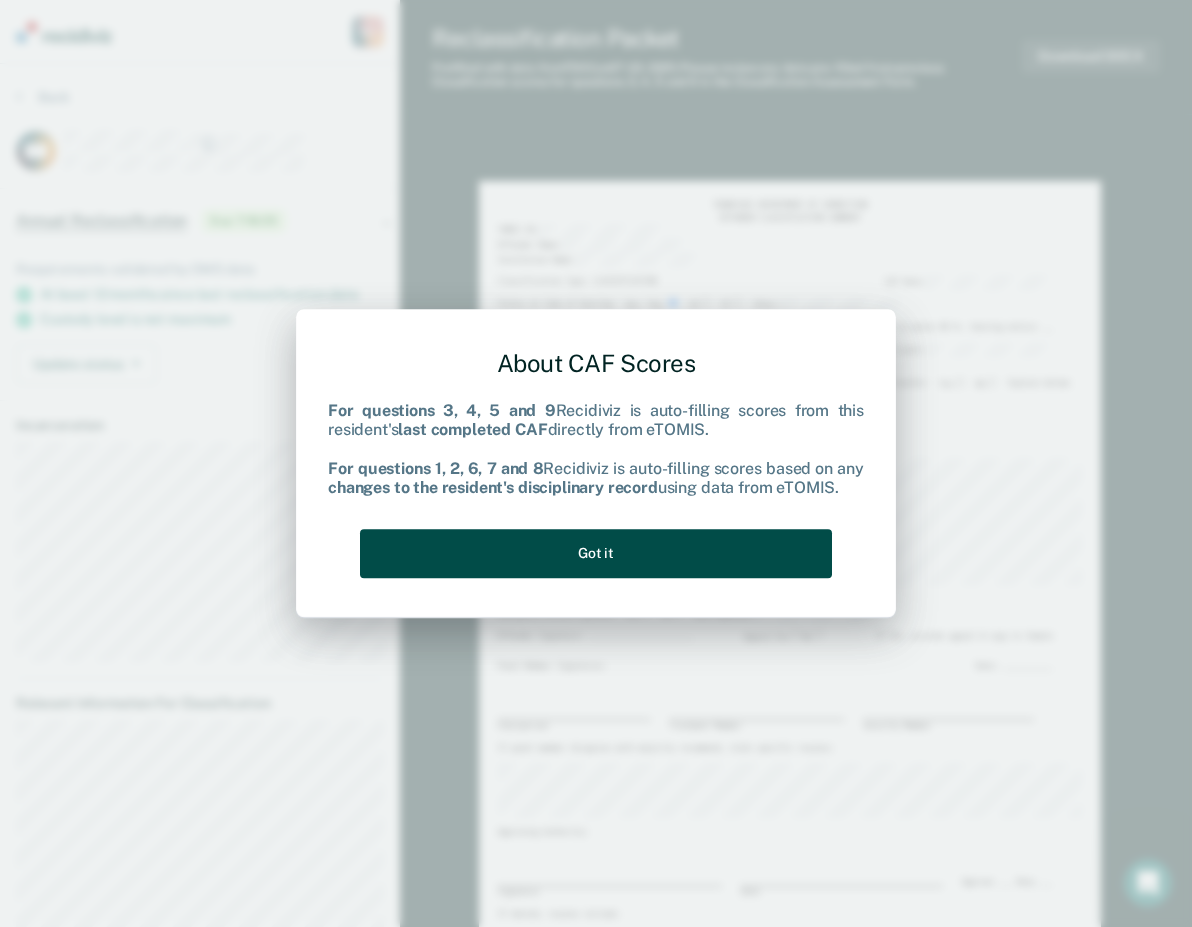 click on "Got it" at bounding box center [596, 553] 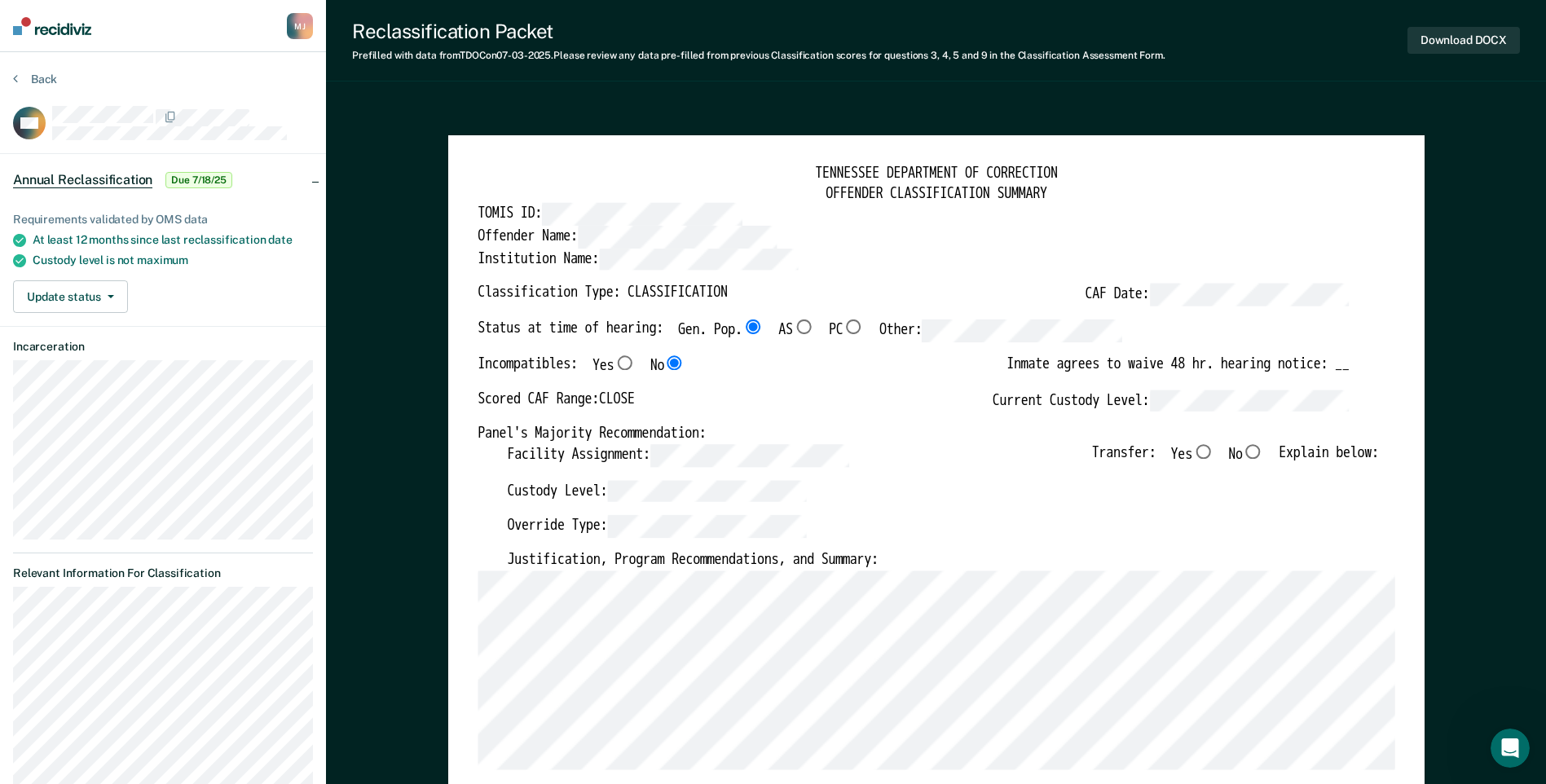 click on "No" at bounding box center [1203, 451] 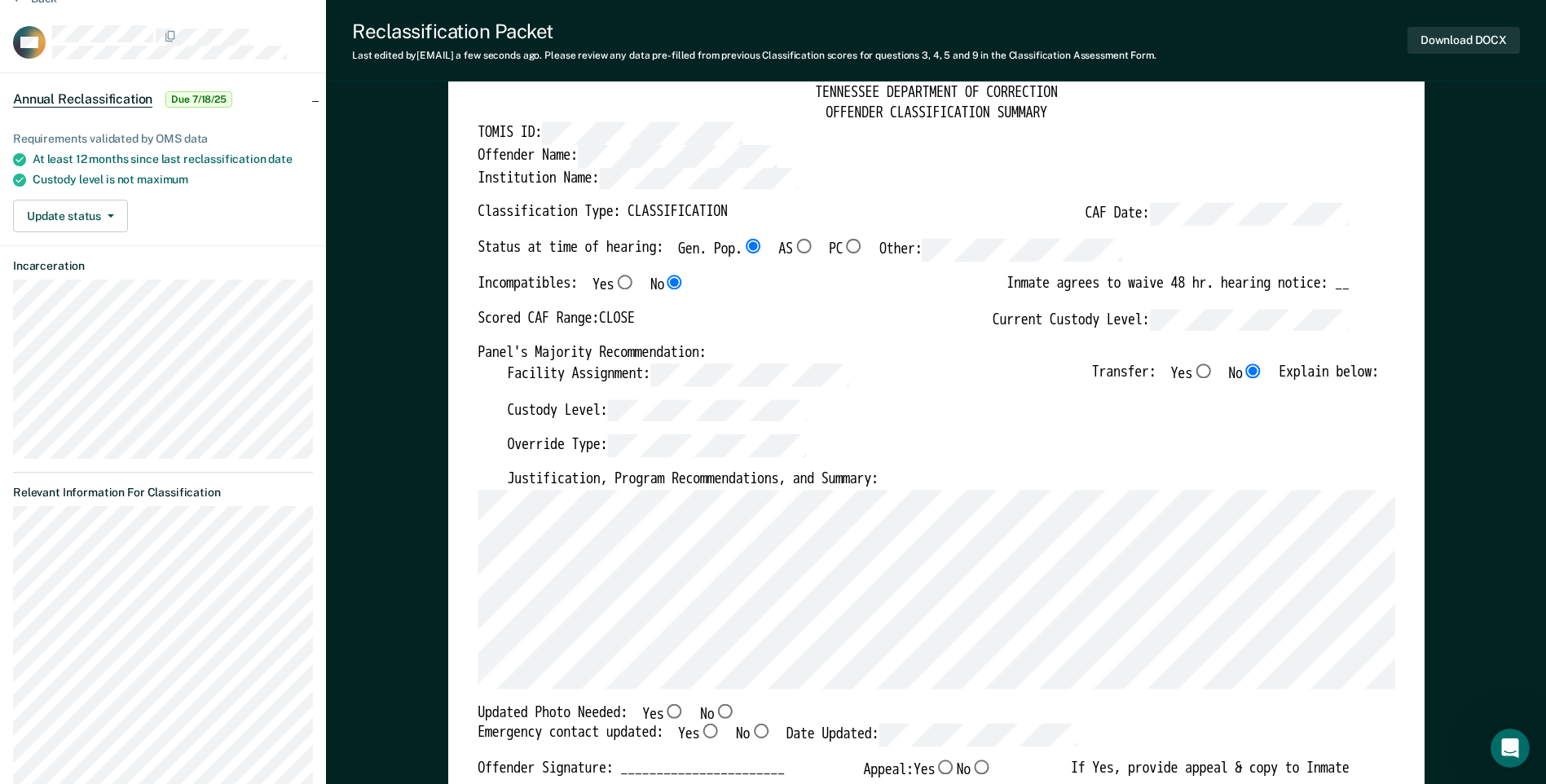 scroll, scrollTop: 81, scrollLeft: 0, axis: vertical 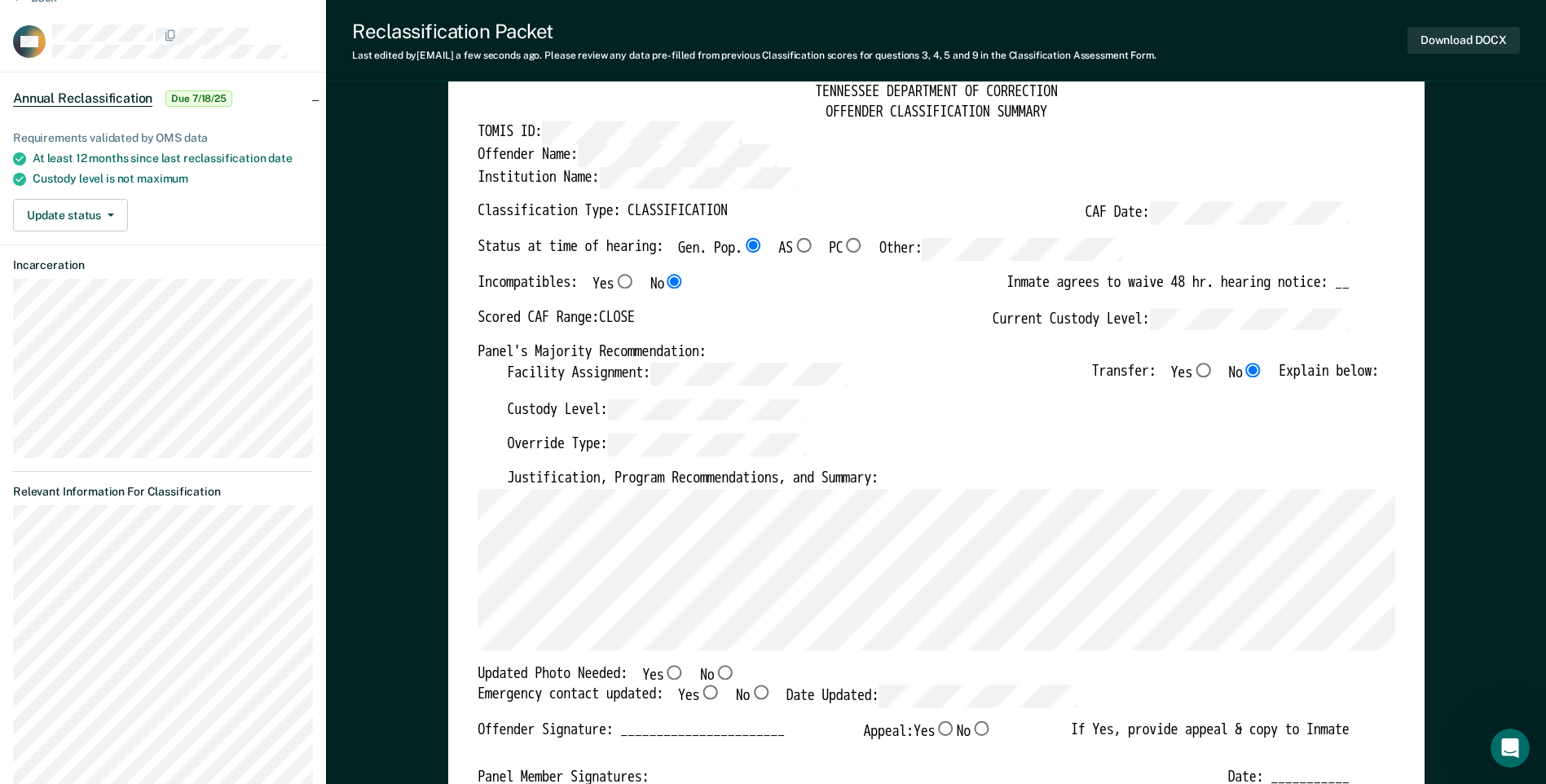 drag, startPoint x: 742, startPoint y: 664, endPoint x: 720, endPoint y: 710, distance: 50.990195 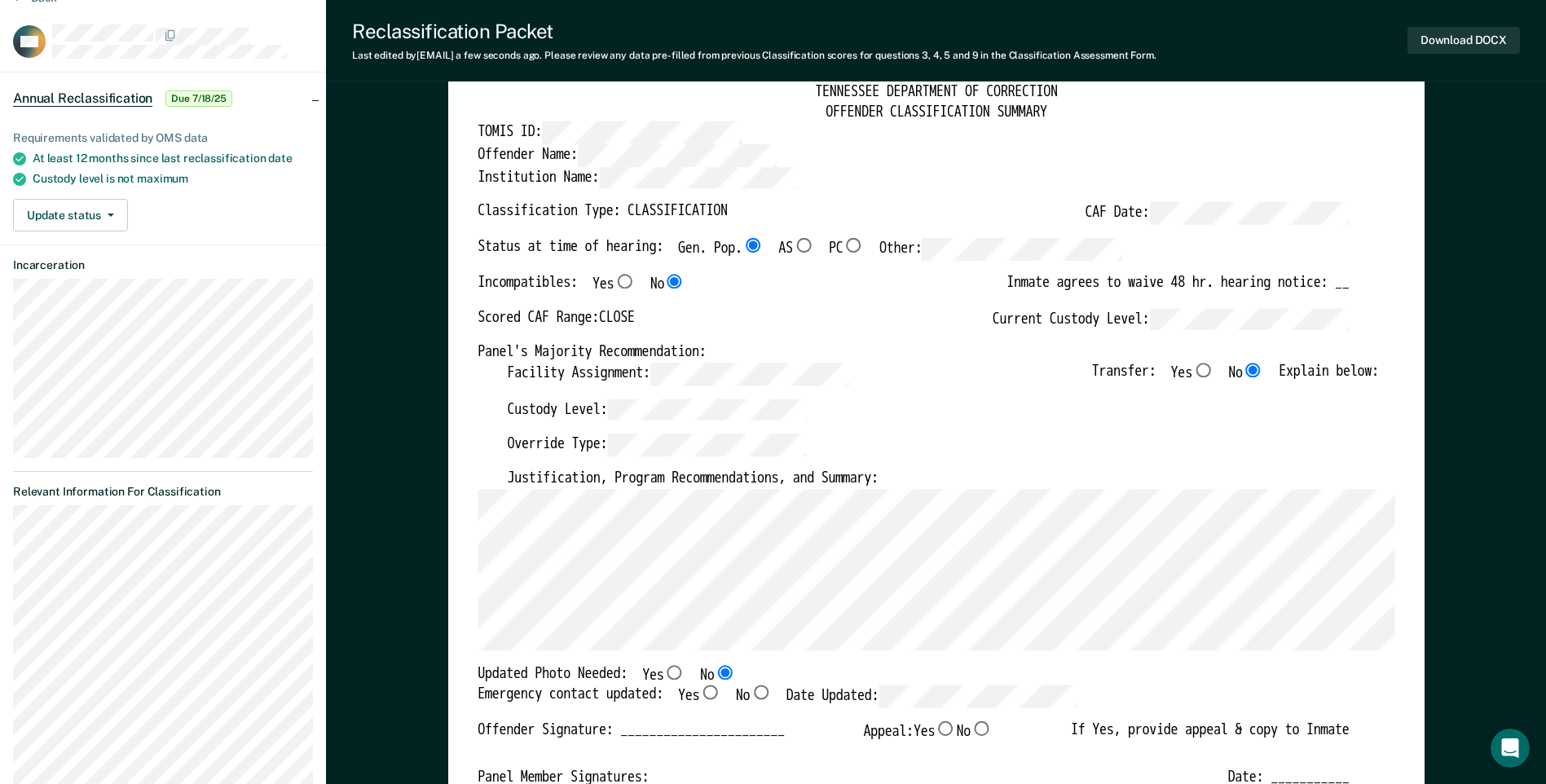 click on "Yes" at bounding box center [753, 245] 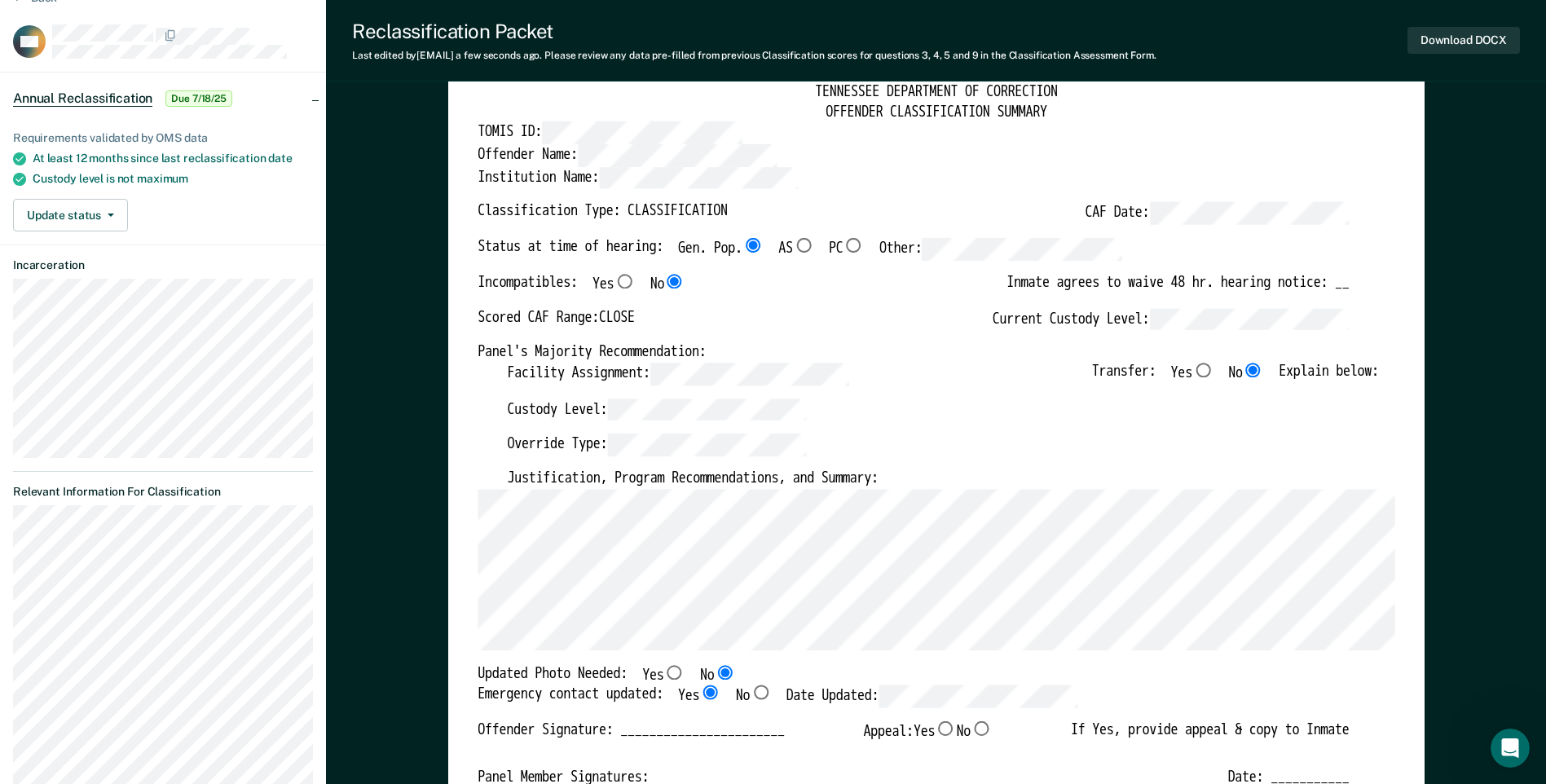 click on "Custody Level:" at bounding box center [942, 416] 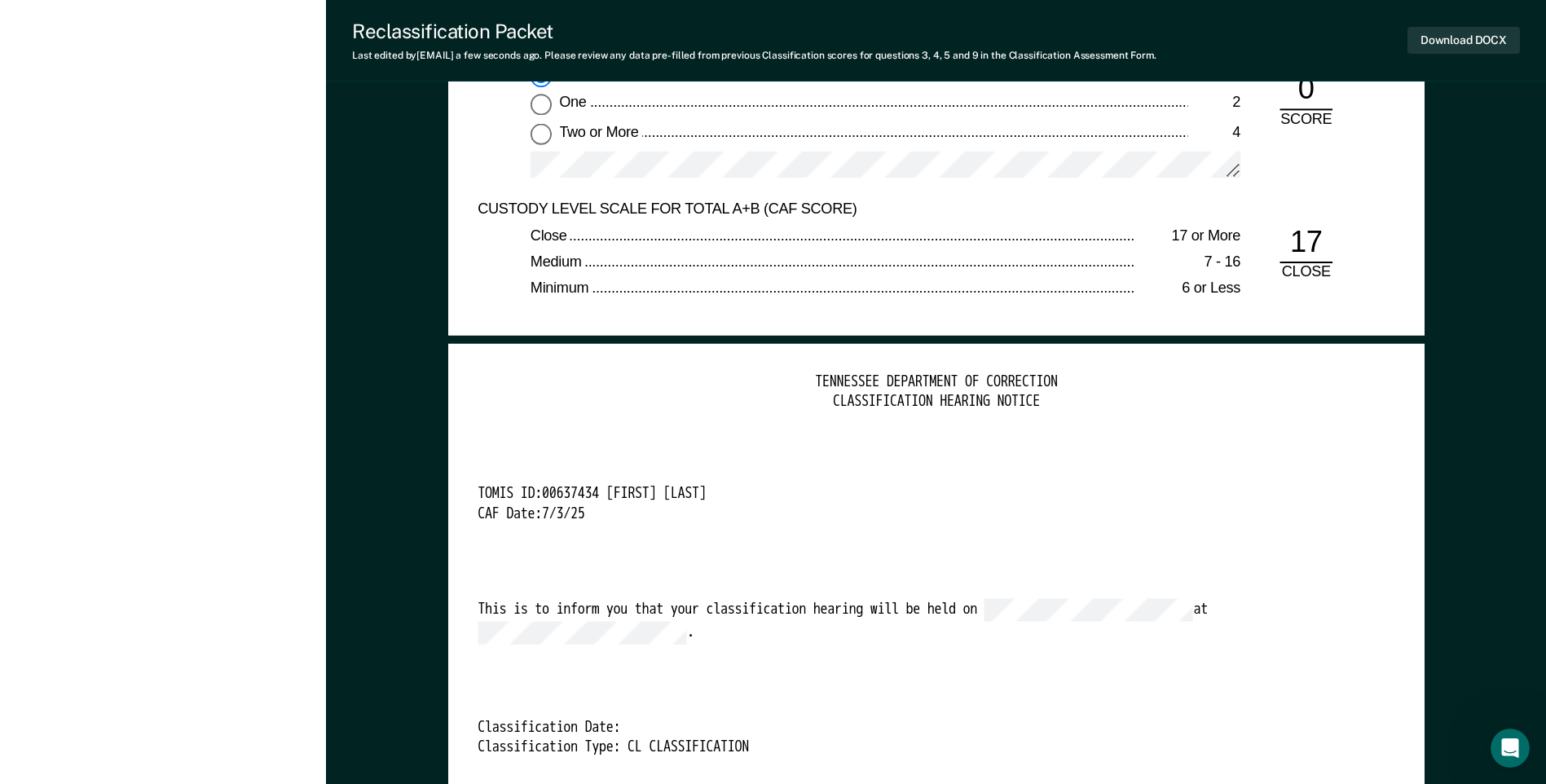 scroll, scrollTop: 4075, scrollLeft: 0, axis: vertical 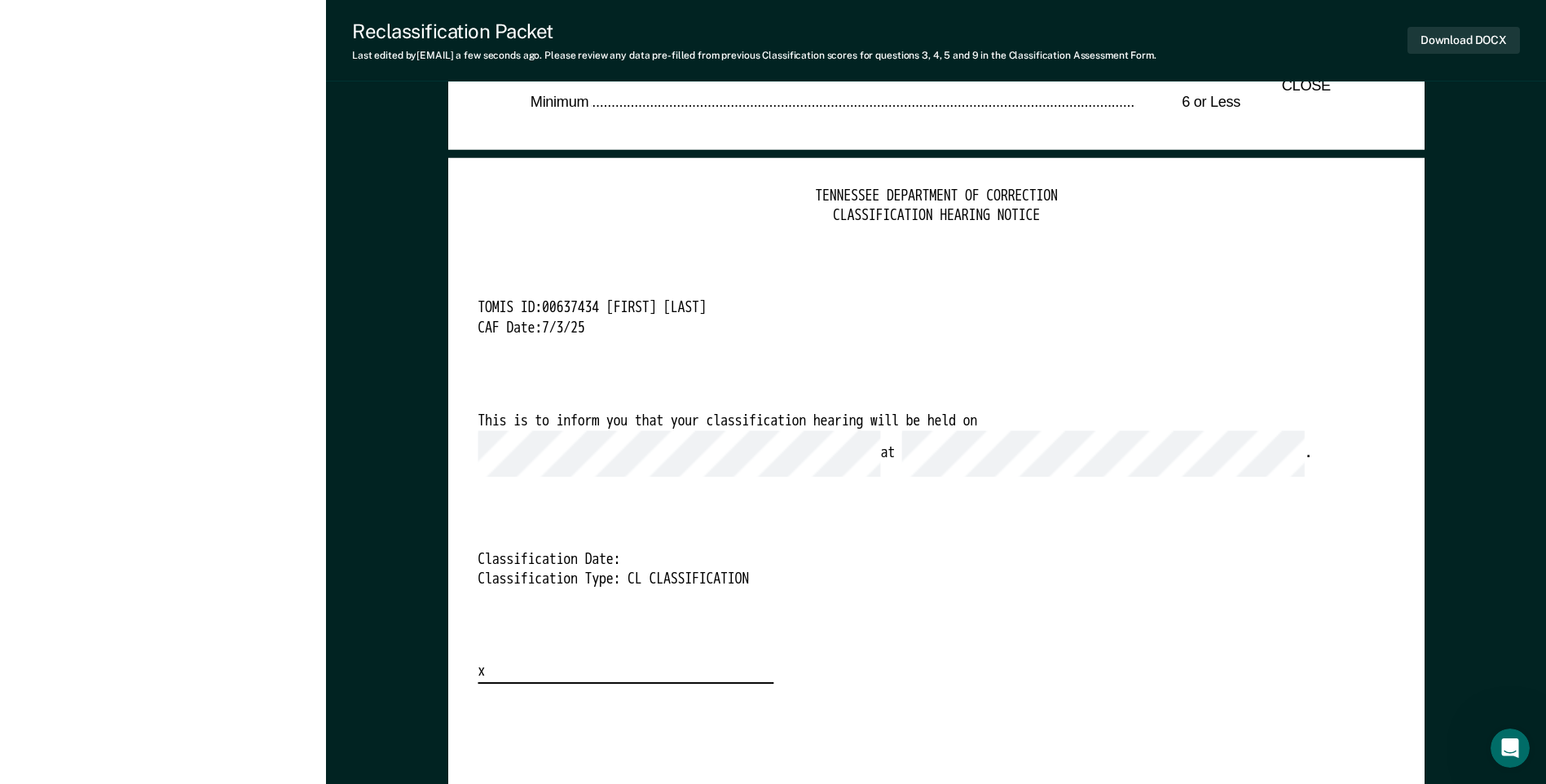 click on "TENNESSEE DEPARTMENT OF CORRECTION CLASSIFICATION HEARING NOTICE TOMIS ID:  00637434   [NAME] CAF Date:  7/3/25 This is to inform you that your classification hearing will be held on    at   . Classification Date: Classification Type: CL CLASSIFICATION x" at bounding box center (936, 435) 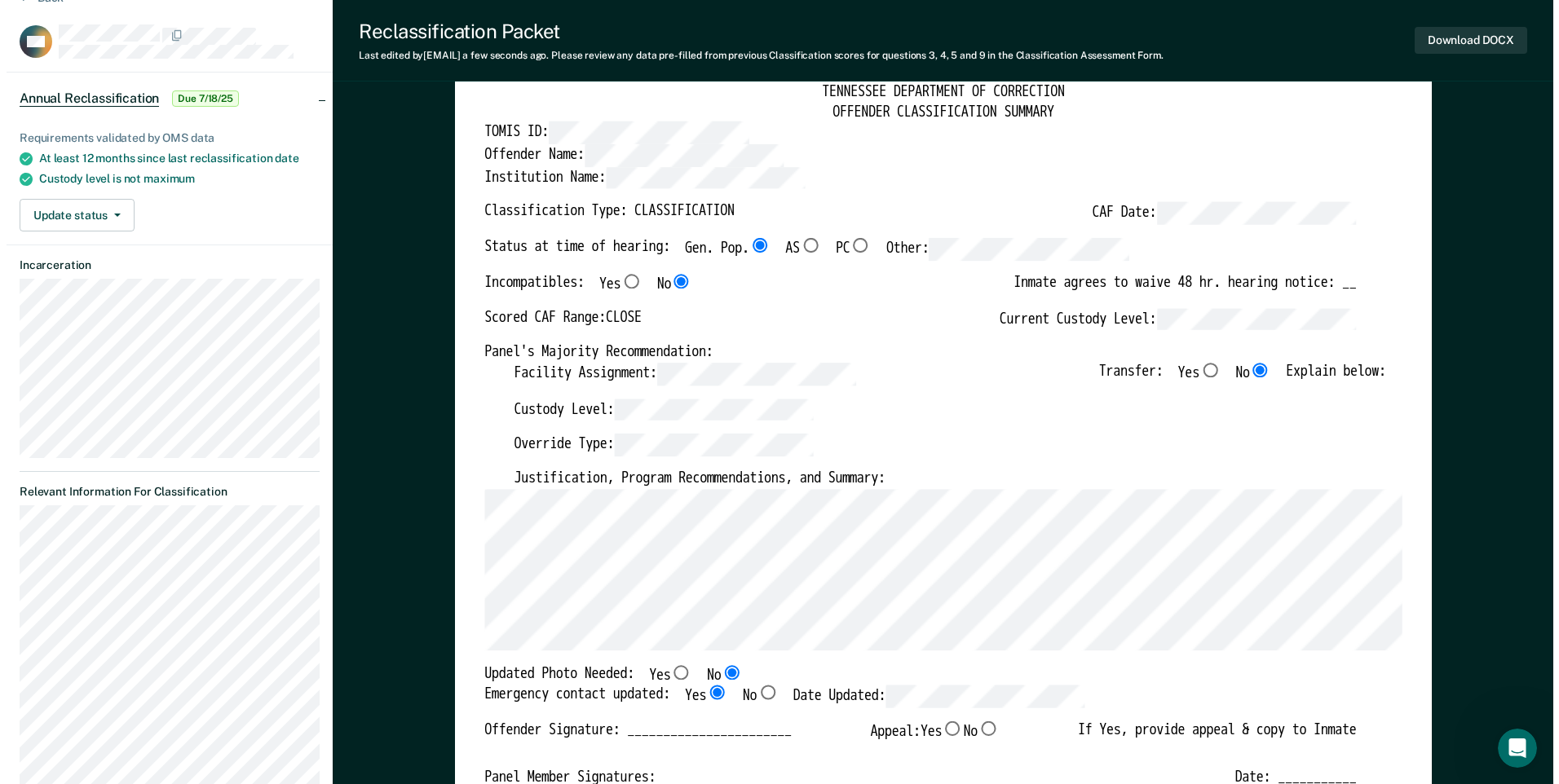 scroll, scrollTop: 0, scrollLeft: 0, axis: both 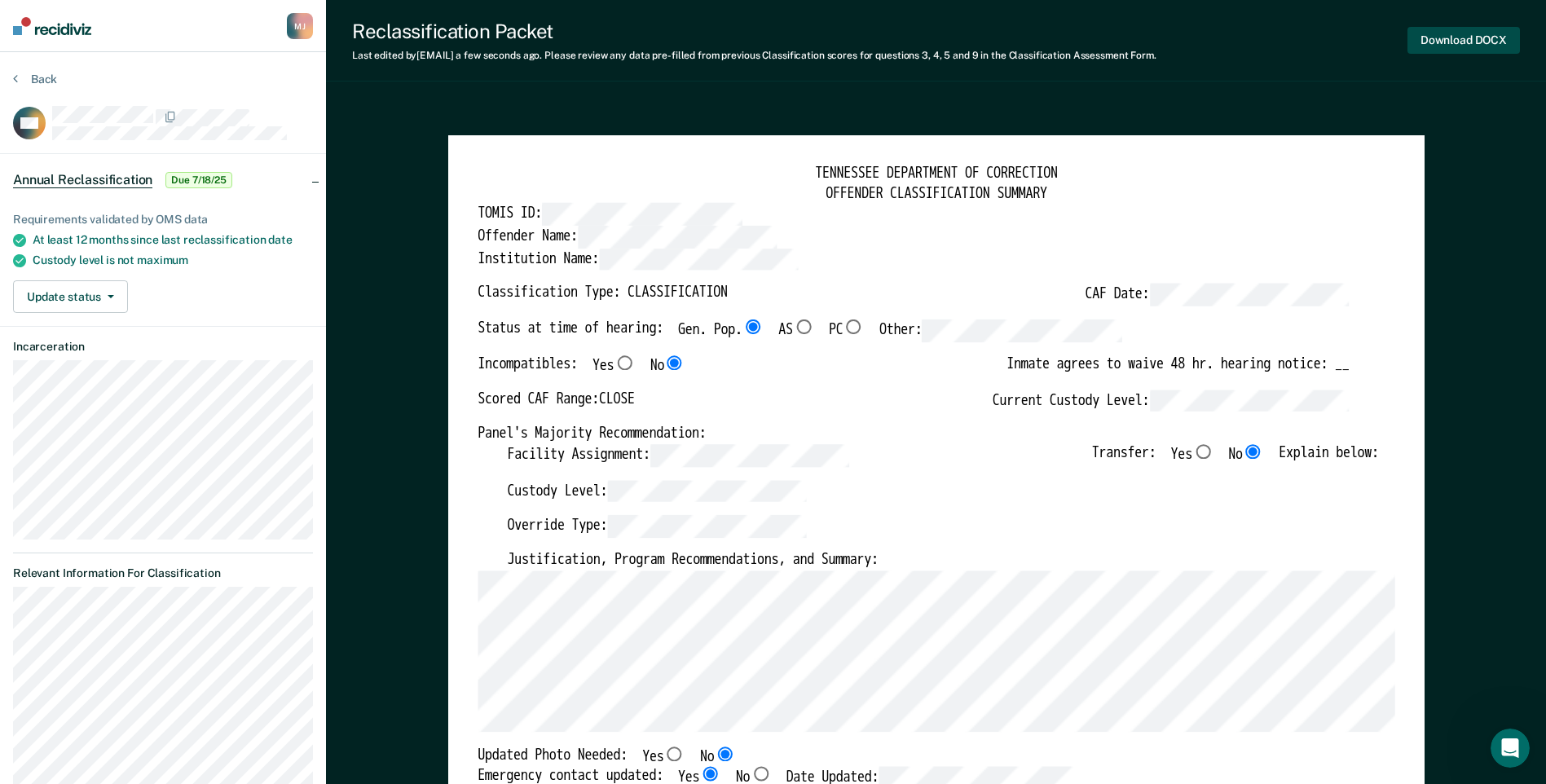 click on "Download DOCX" at bounding box center [1464, 40] 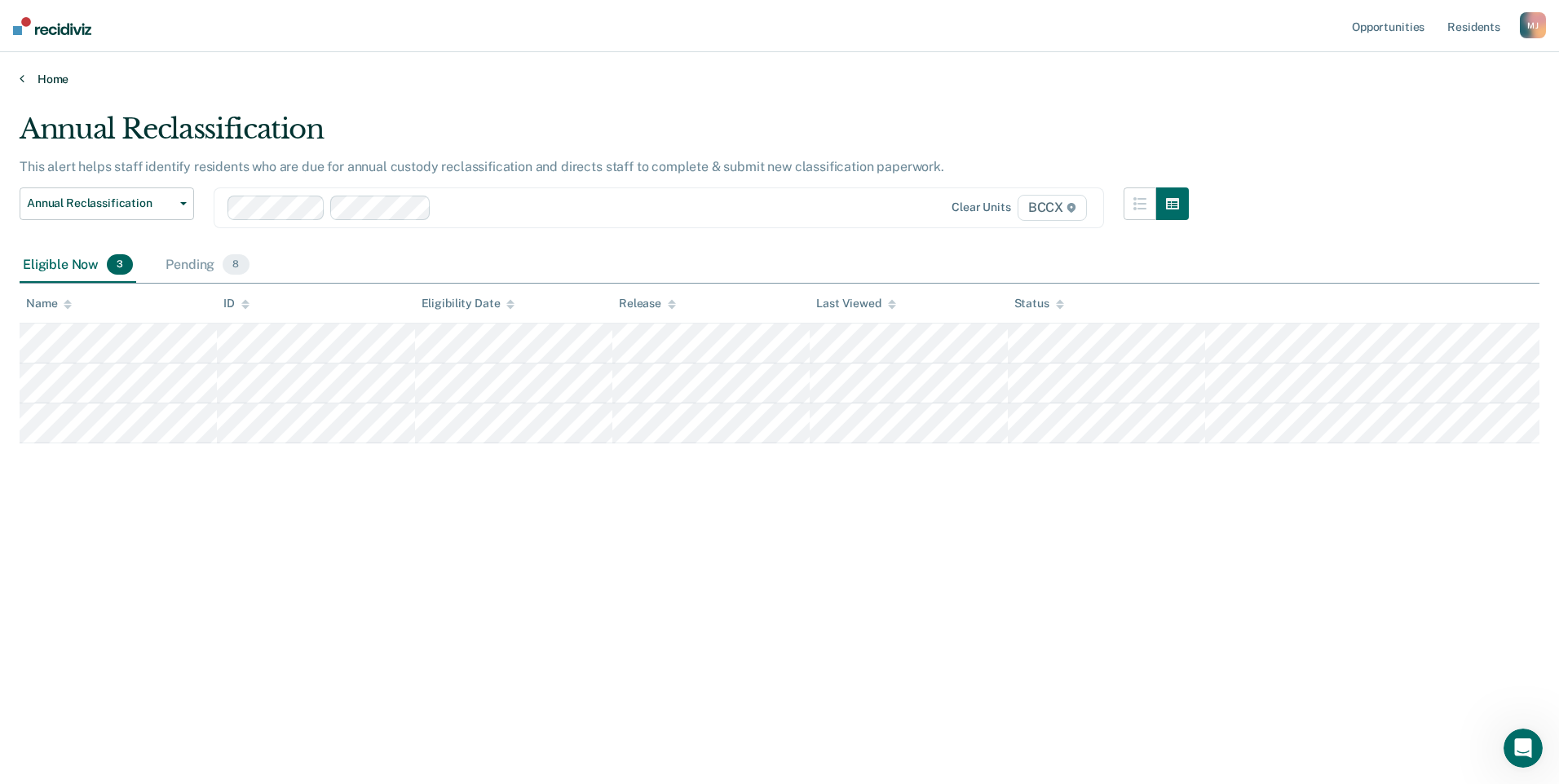 click on "Home" at bounding box center [780, 79] 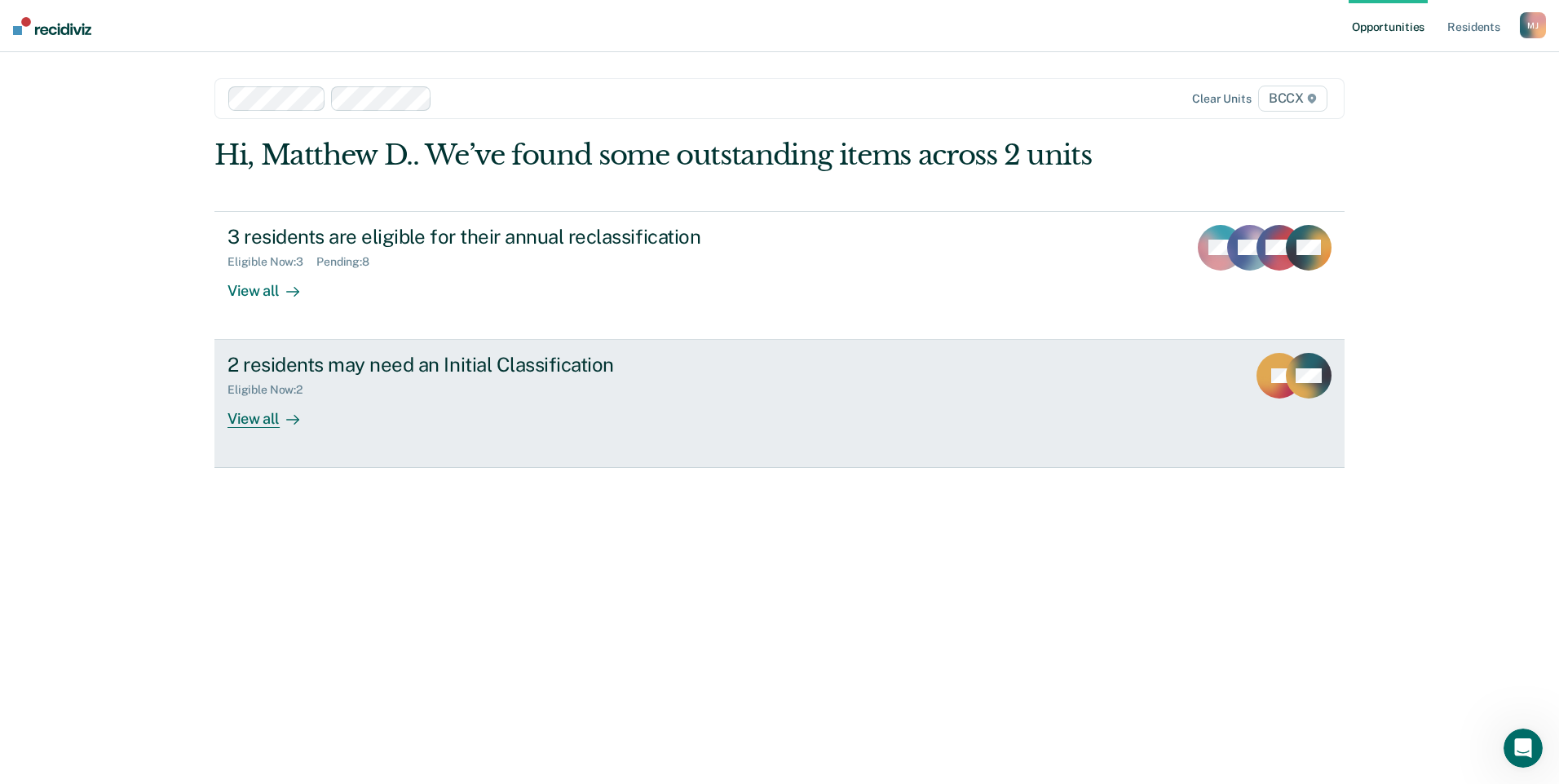 click at bounding box center (293, 420) 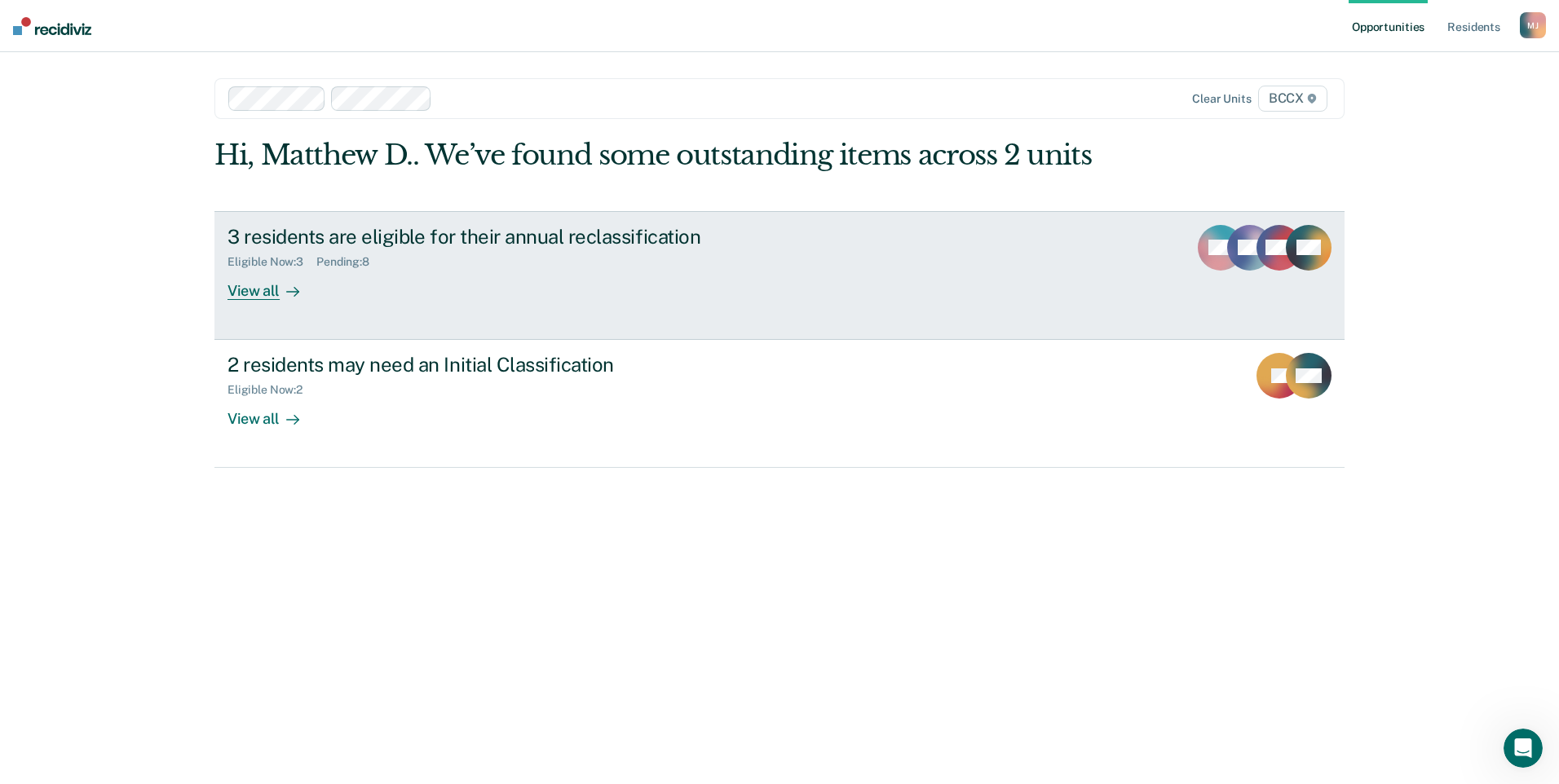 click on "View all" at bounding box center (273, 284) 